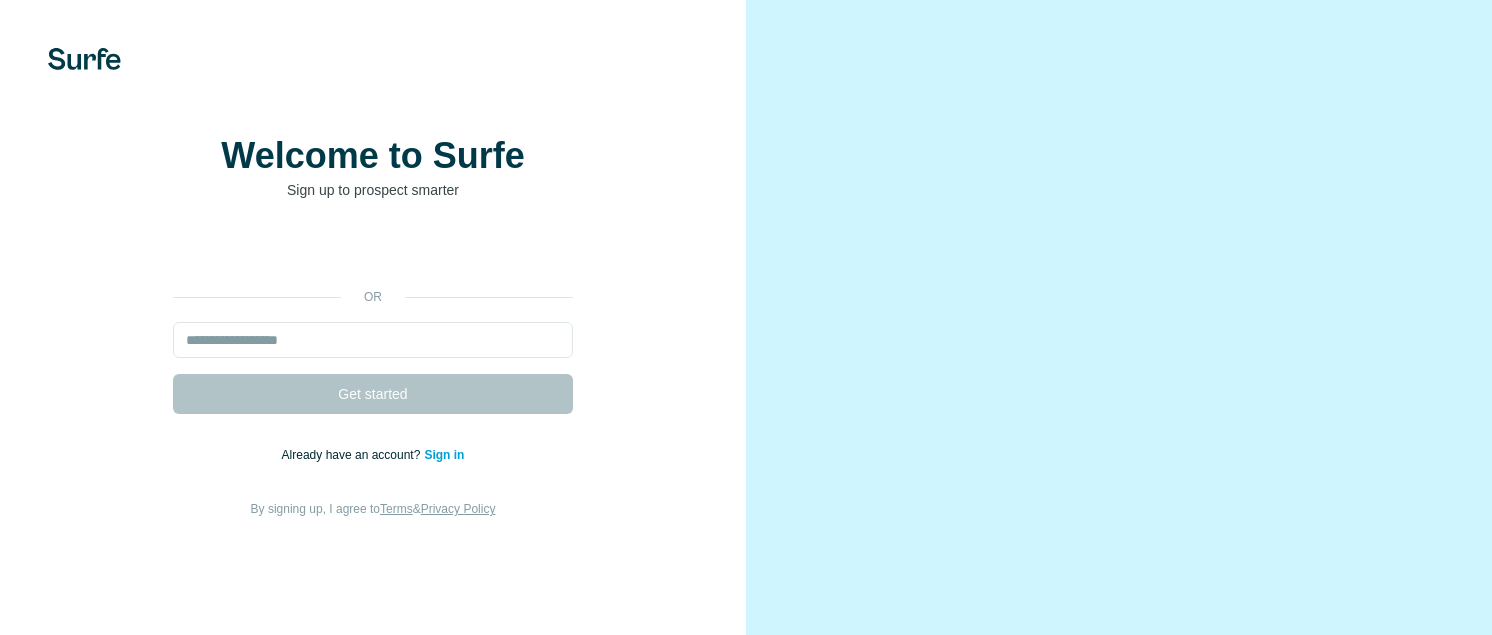 scroll, scrollTop: 0, scrollLeft: 0, axis: both 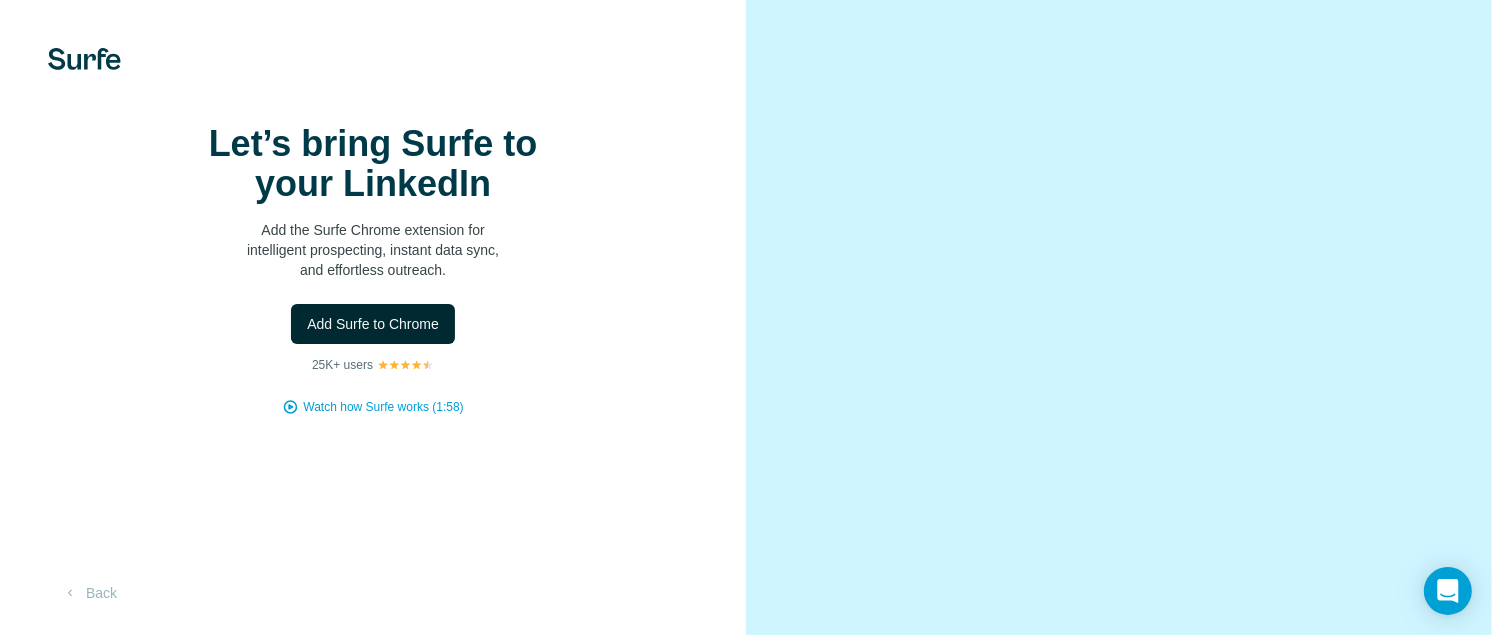 click on "Add Surfe to Chrome" at bounding box center [373, 324] 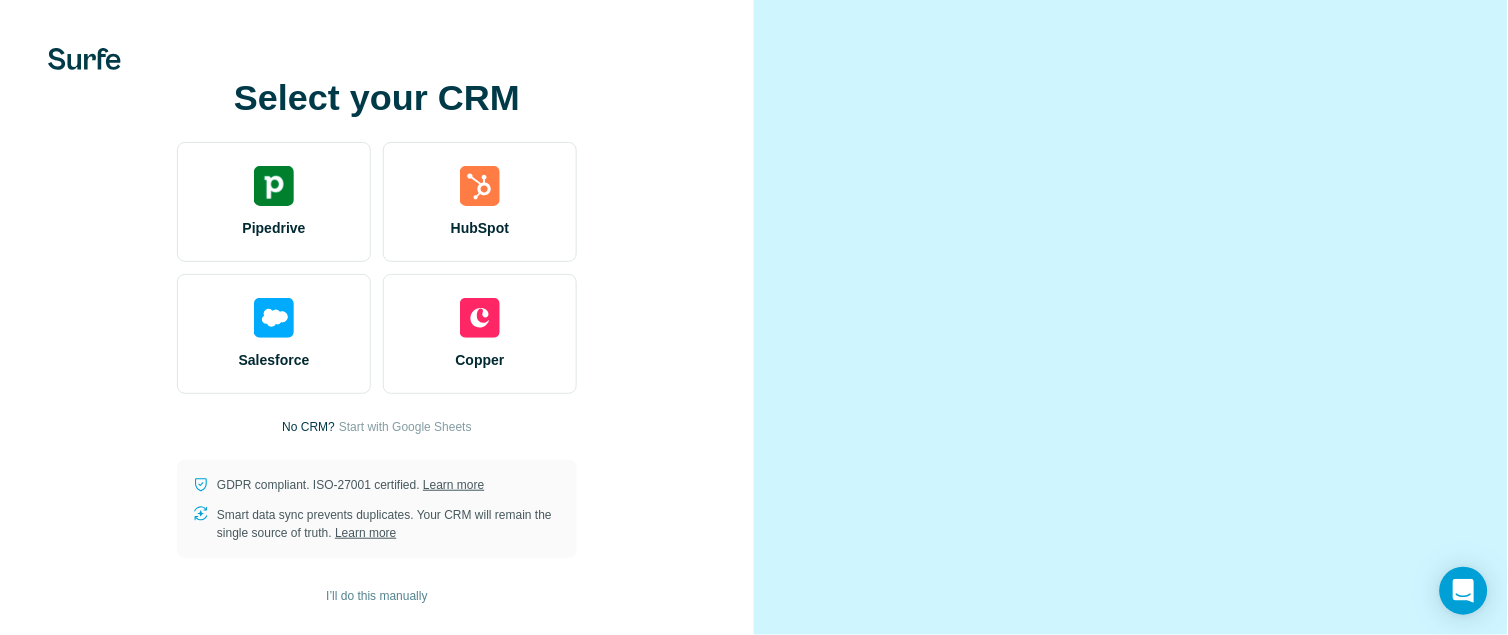click at bounding box center (1131, 317) 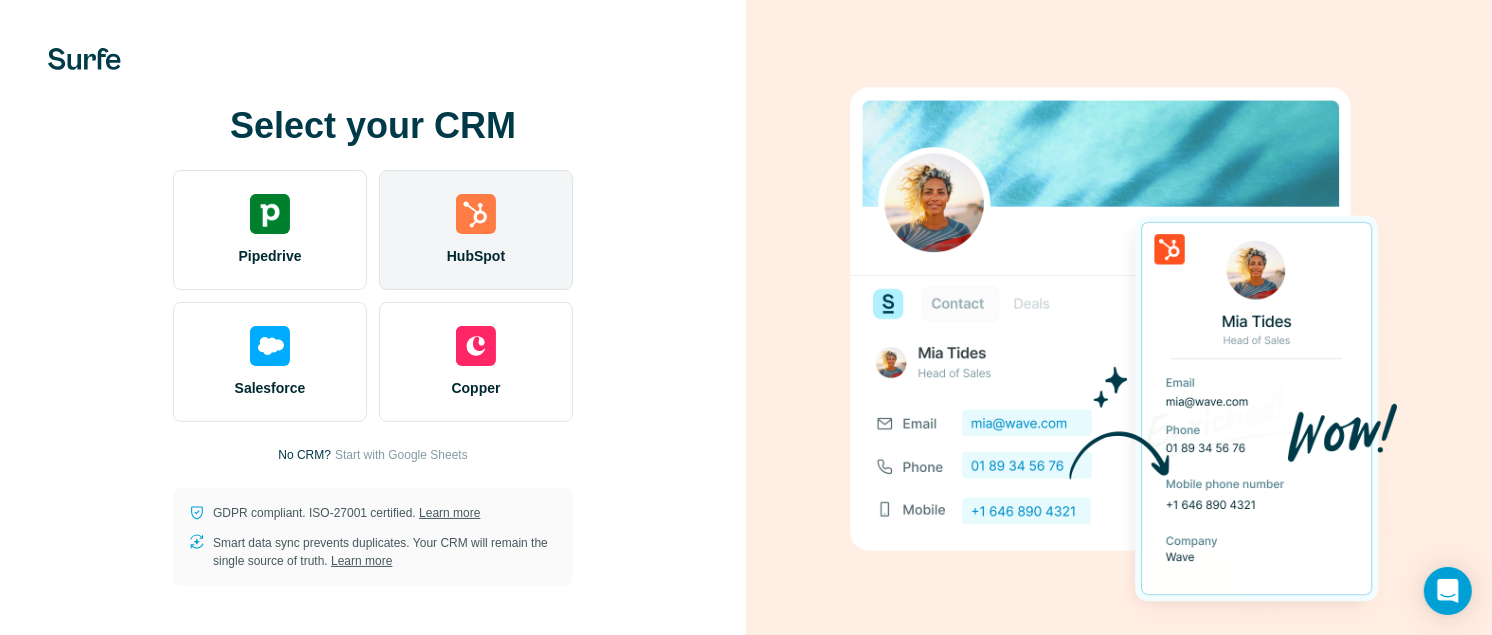 click on "HubSpot" at bounding box center [476, 256] 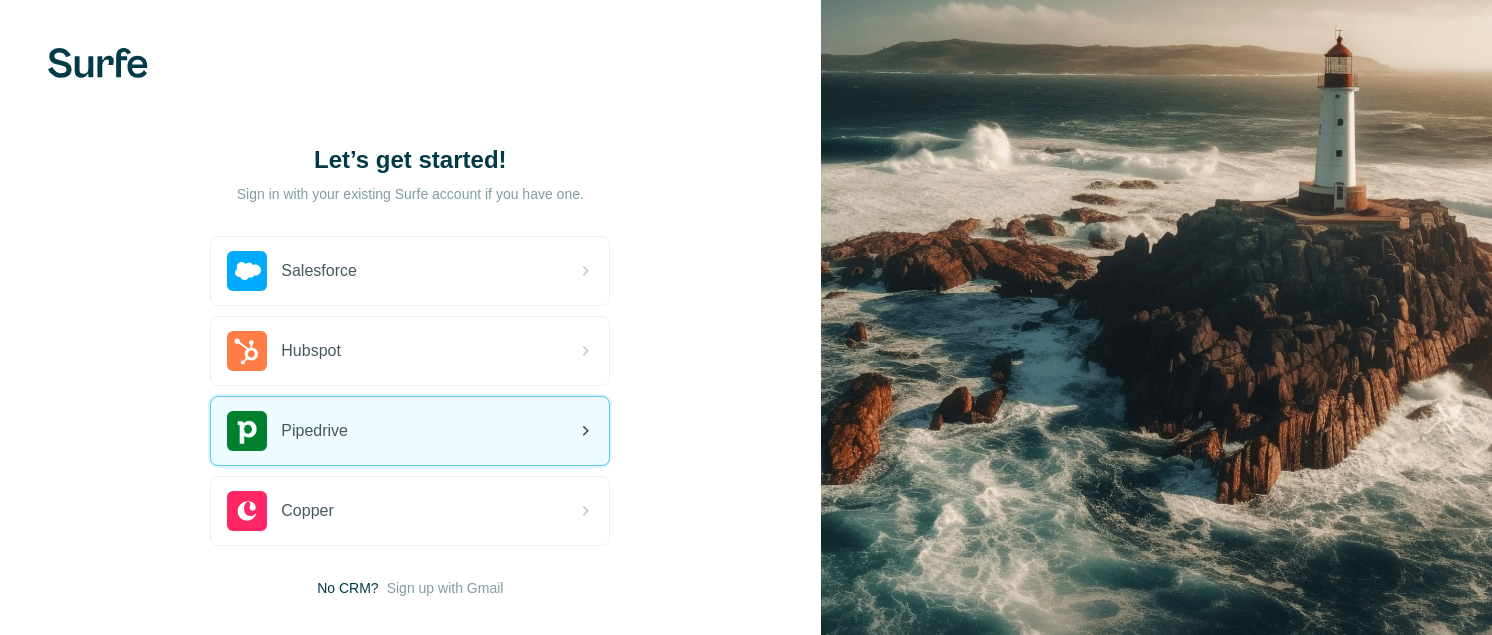 scroll, scrollTop: 0, scrollLeft: 0, axis: both 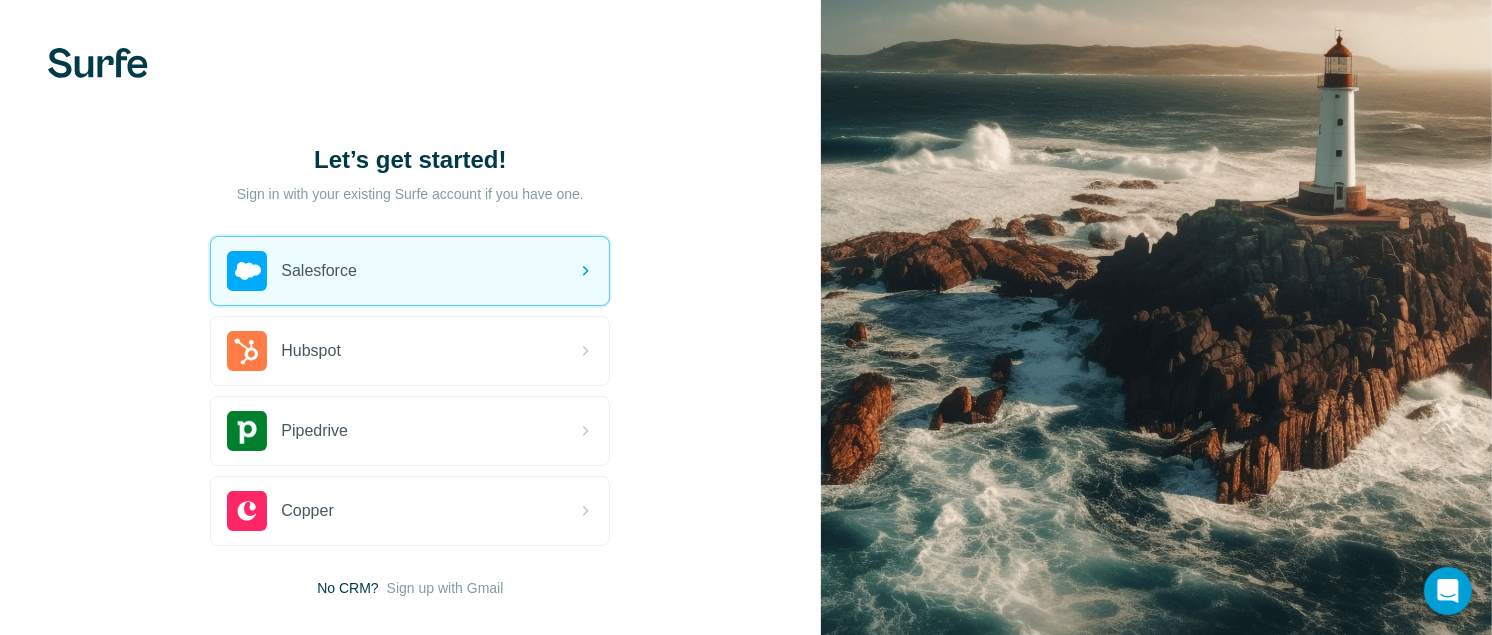 drag, startPoint x: 692, startPoint y: 187, endPoint x: -5, endPoint y: 437, distance: 740.4789 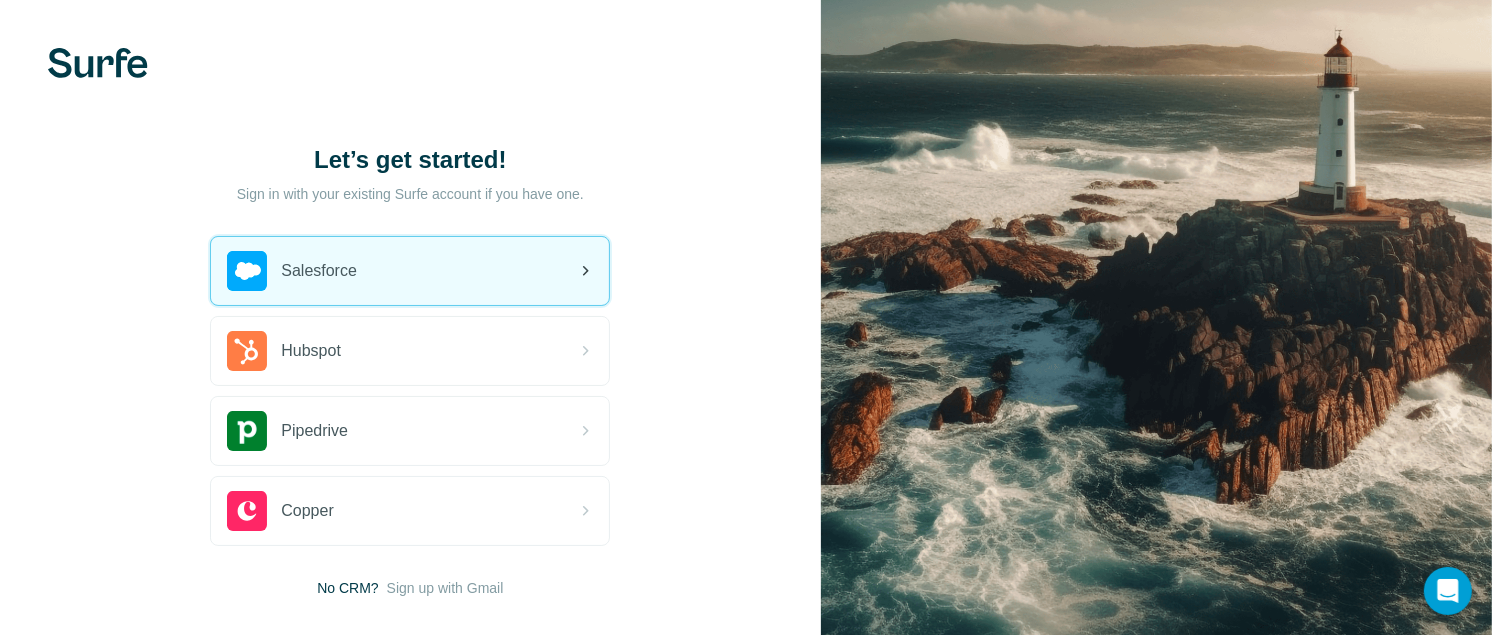 click 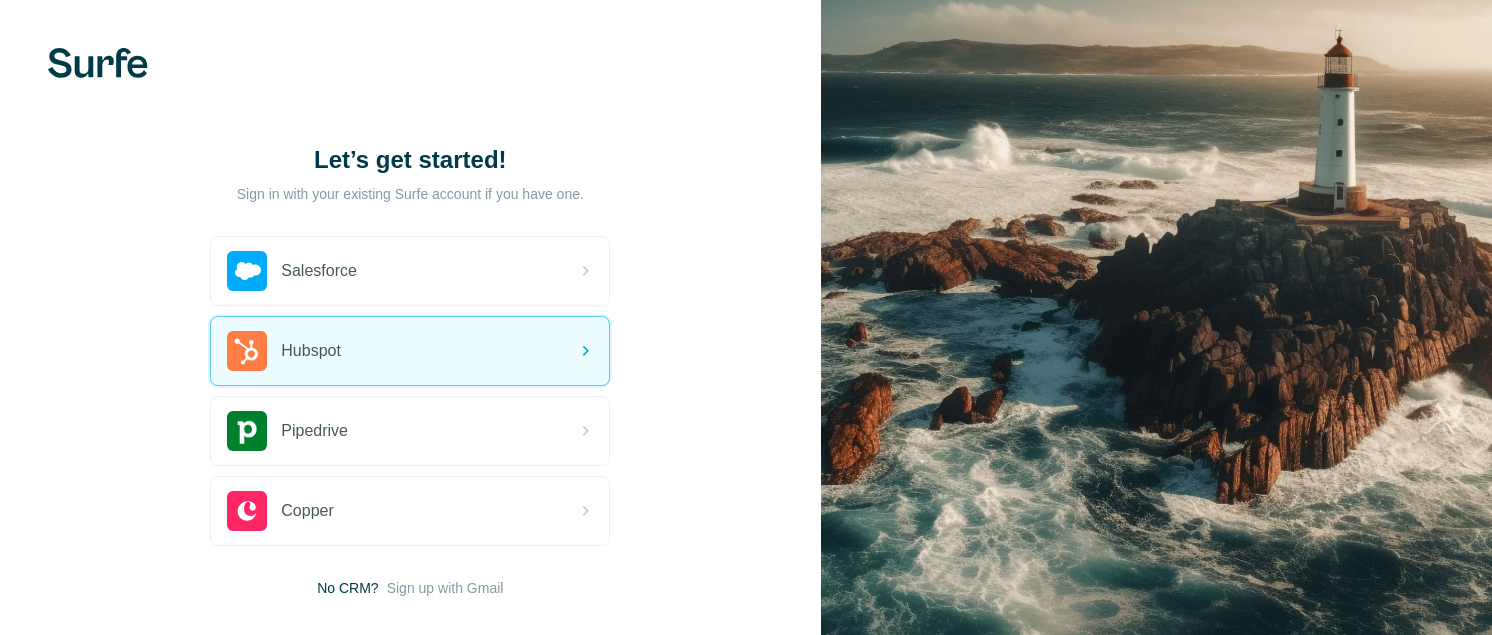 scroll, scrollTop: 107, scrollLeft: 0, axis: vertical 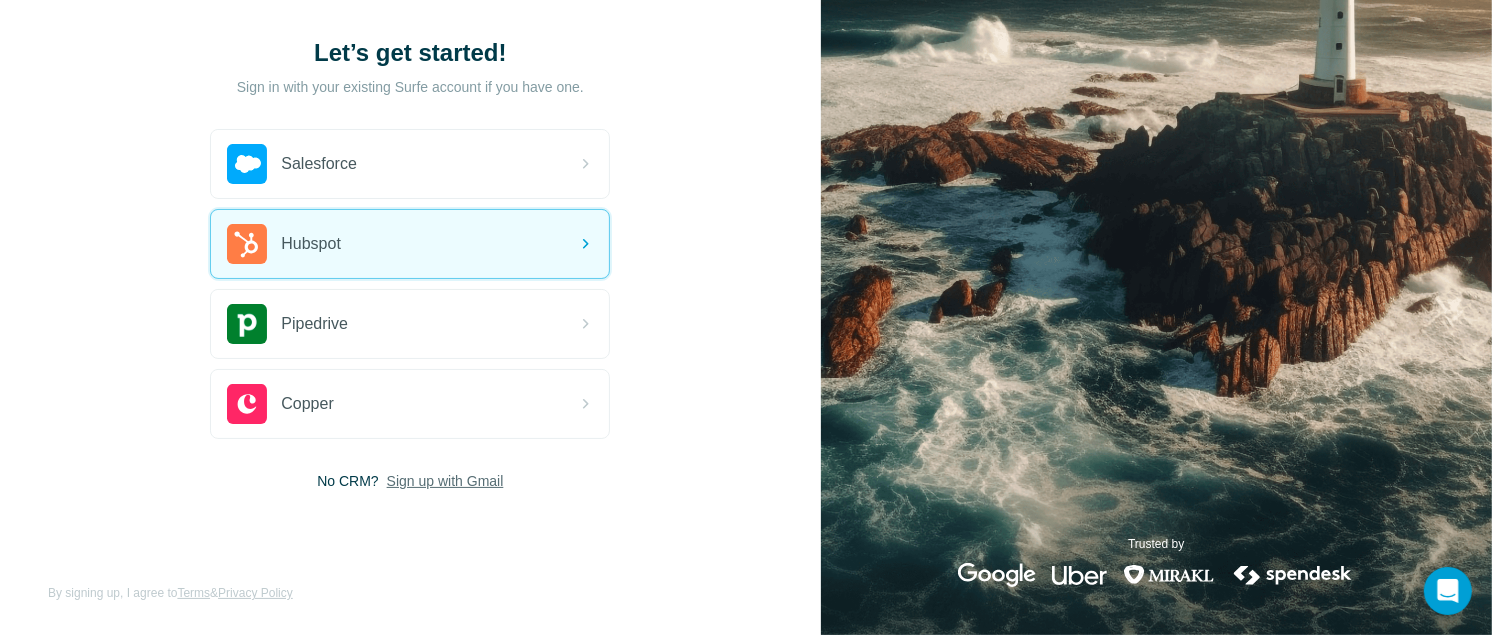 click on "Sign up with Gmail" at bounding box center (445, 481) 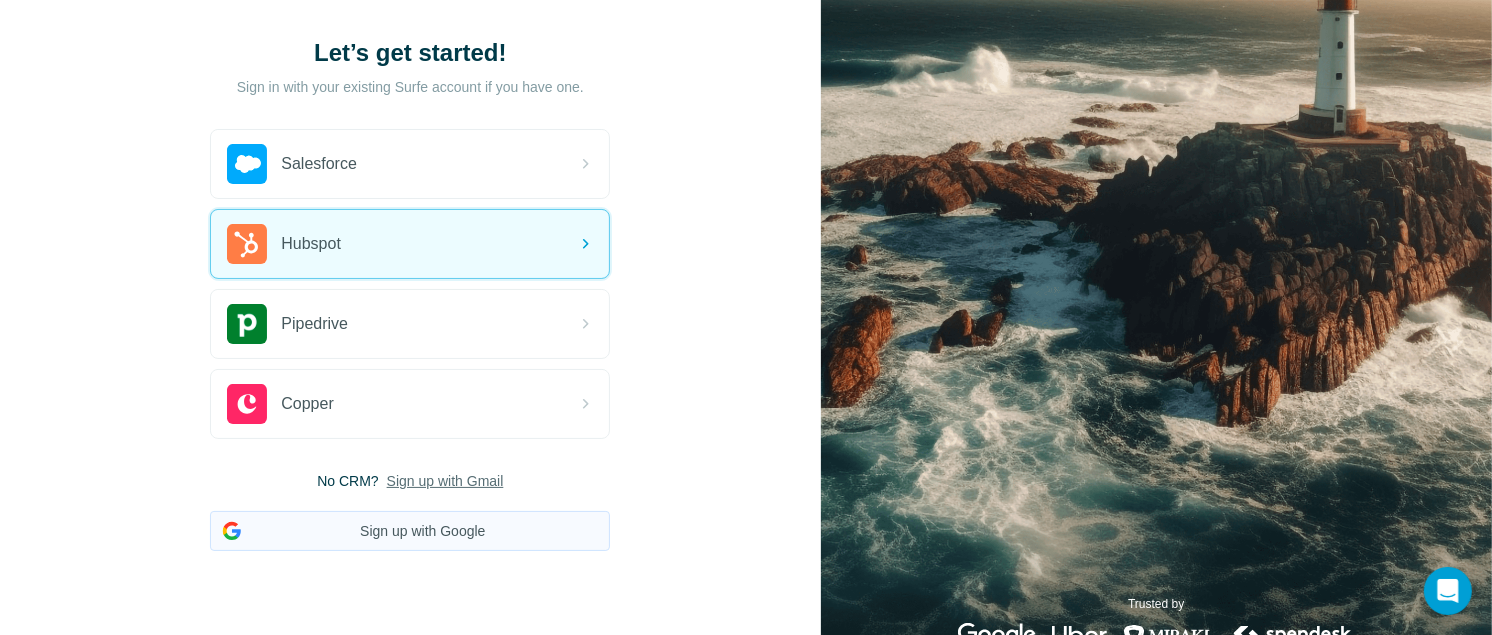 click on "Sign up with Google" at bounding box center [410, 531] 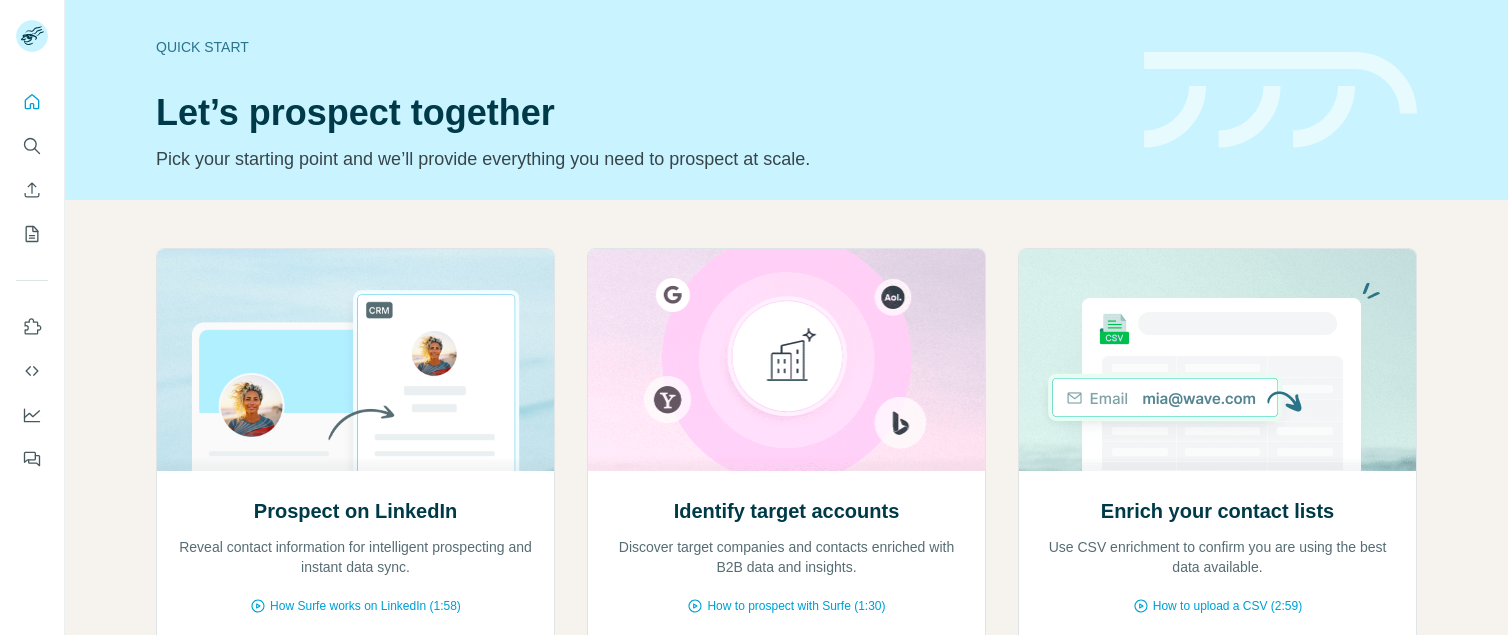 scroll, scrollTop: 0, scrollLeft: 0, axis: both 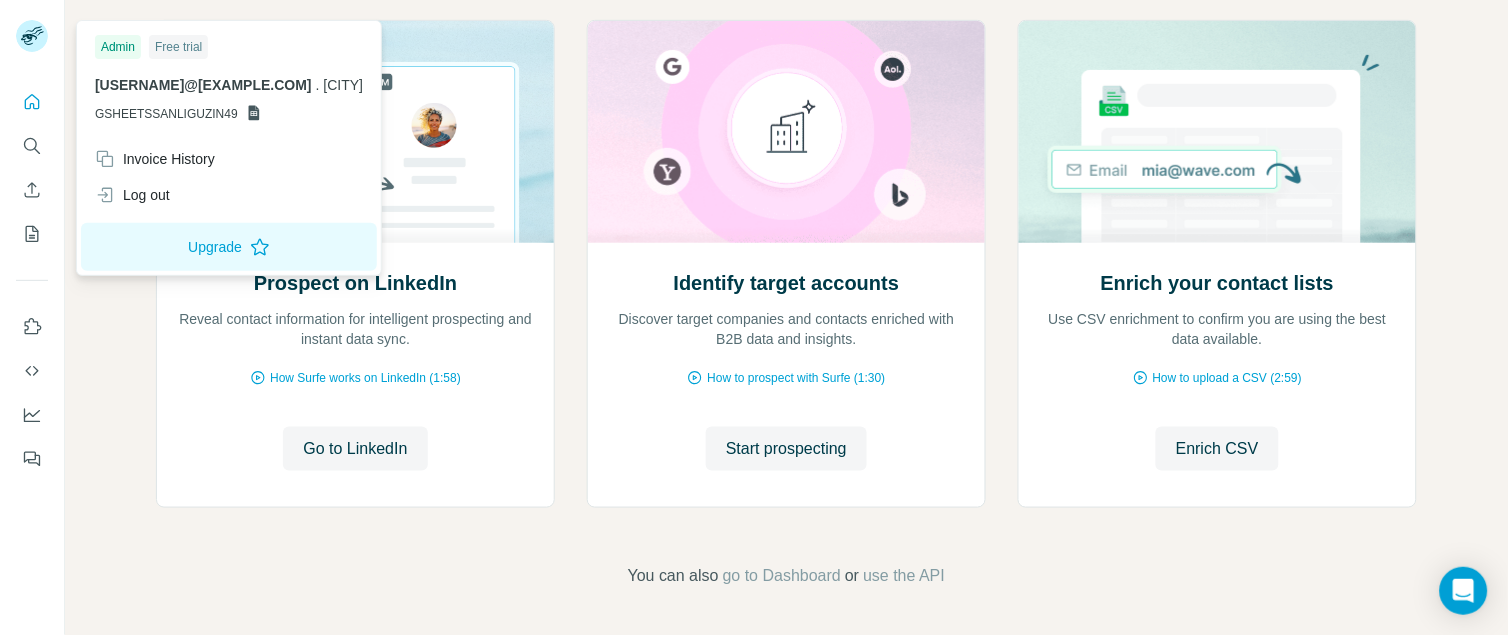 click 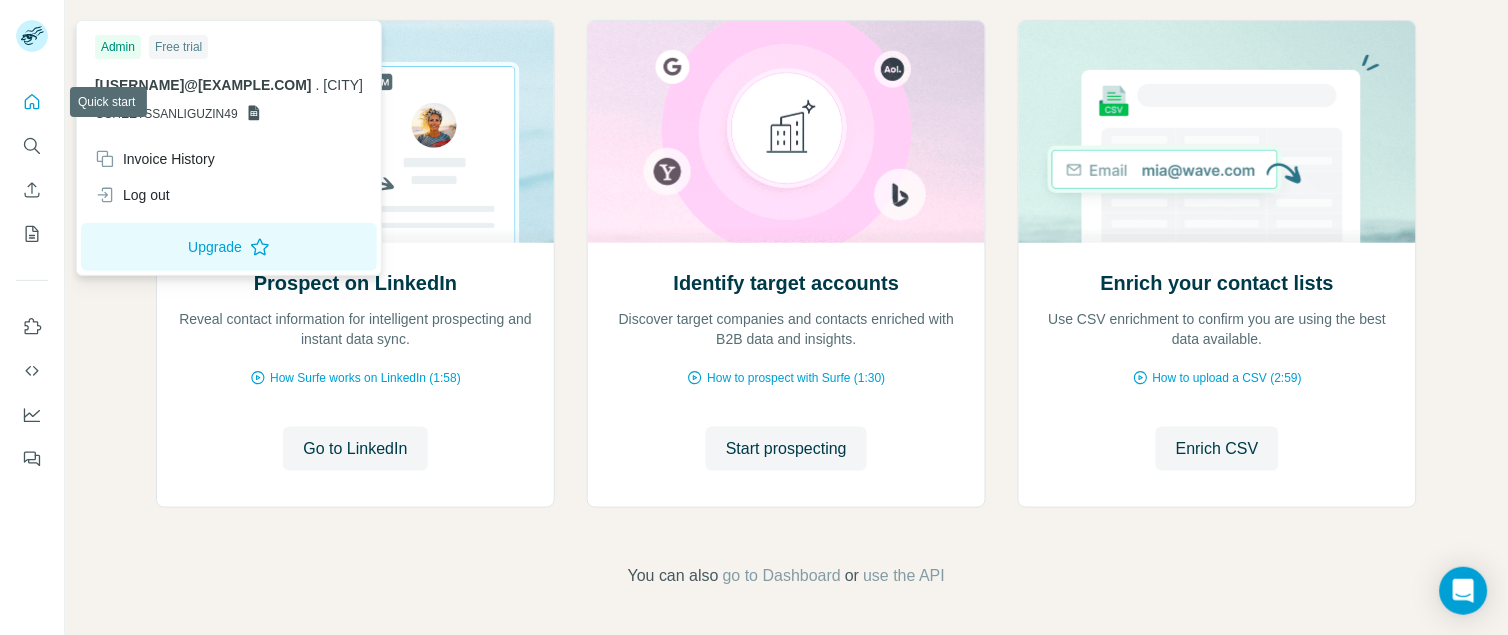 click 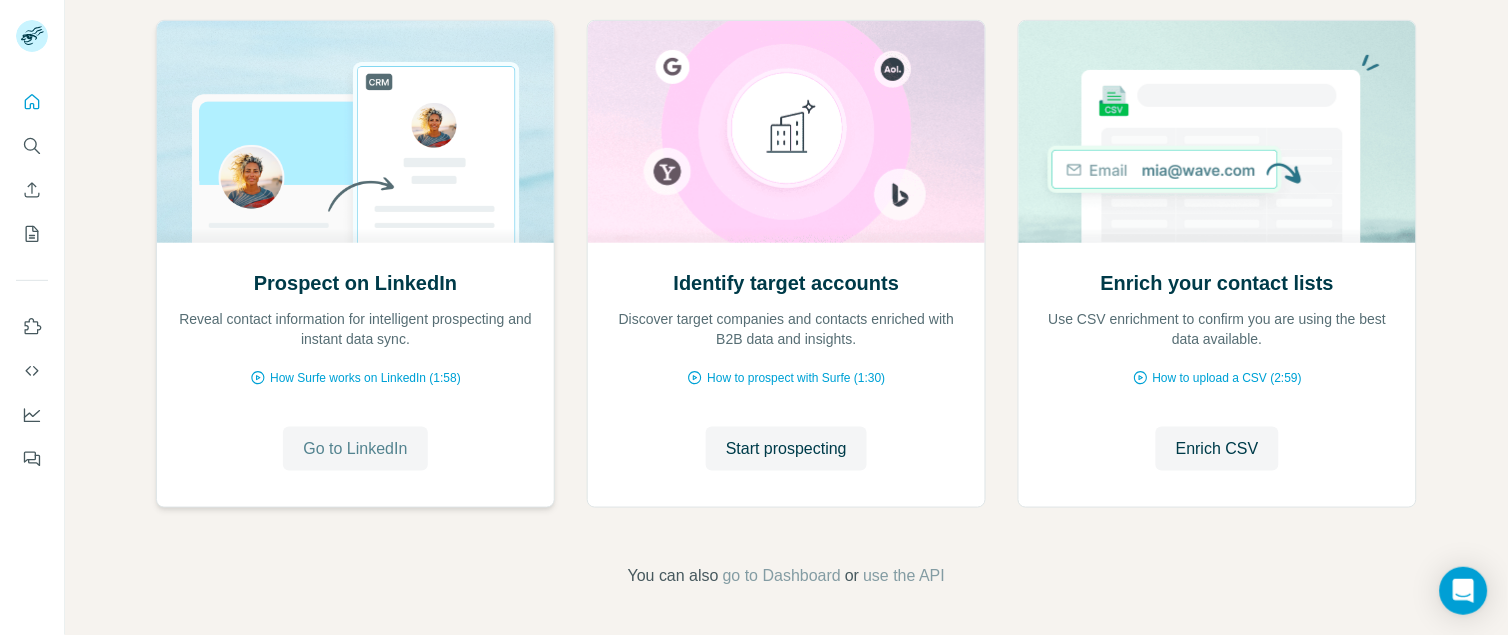 click on "Go to LinkedIn" at bounding box center [355, 449] 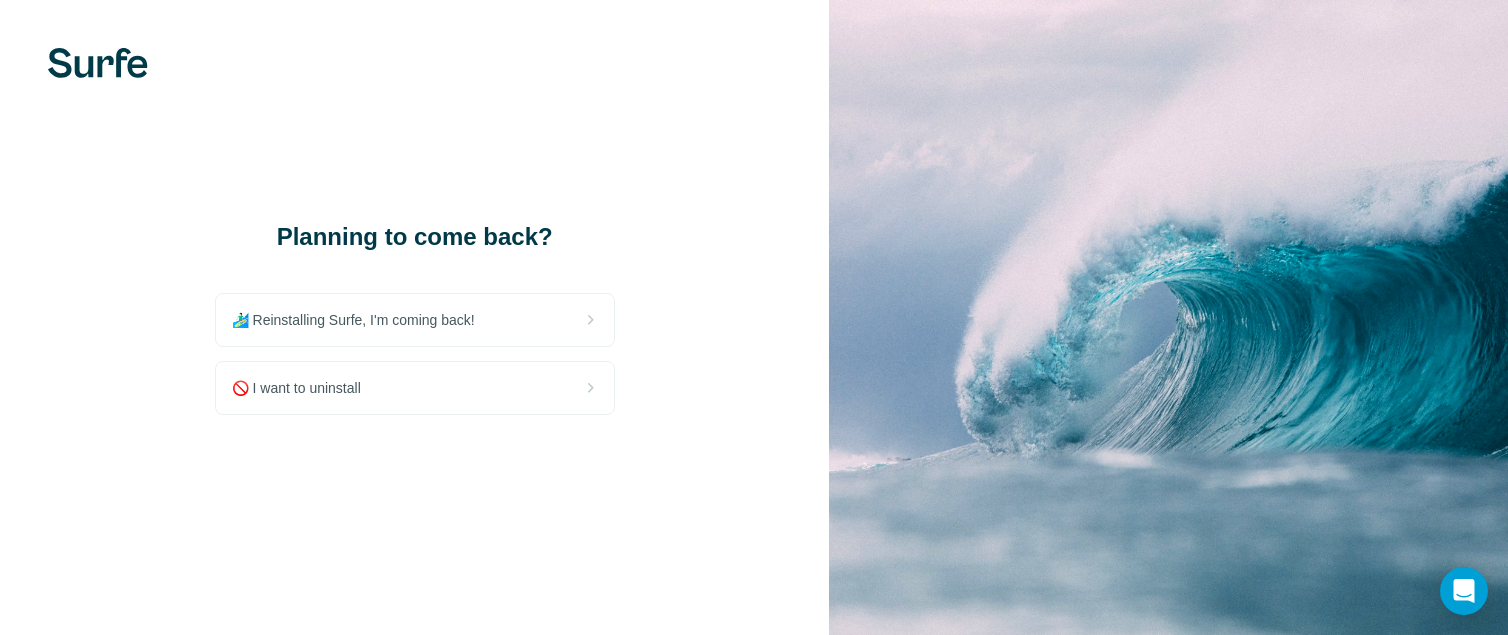 scroll, scrollTop: 0, scrollLeft: 0, axis: both 